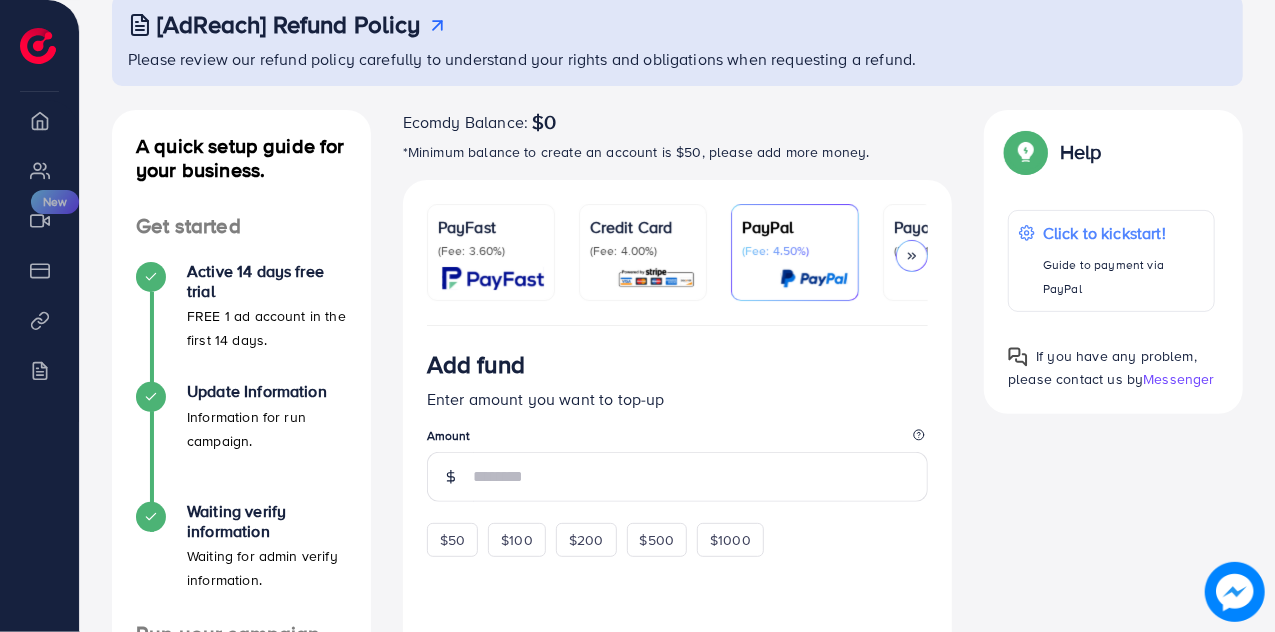 scroll, scrollTop: 130, scrollLeft: 0, axis: vertical 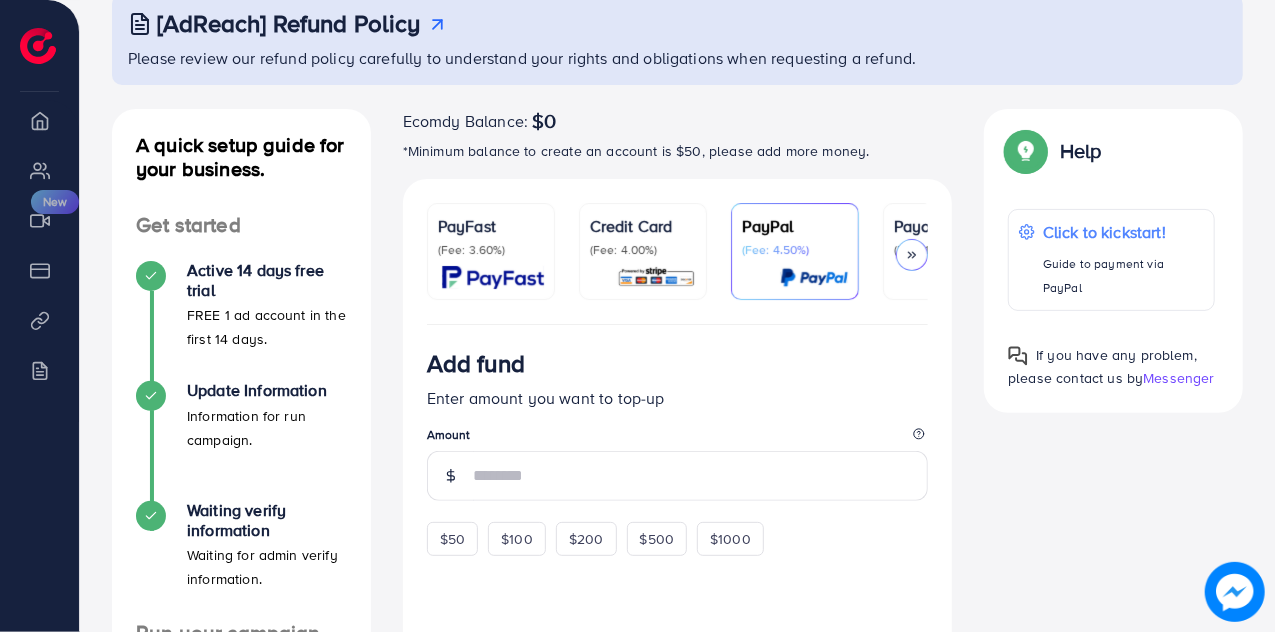 click on "(Fee: 4.00%)" at bounding box center [643, 250] 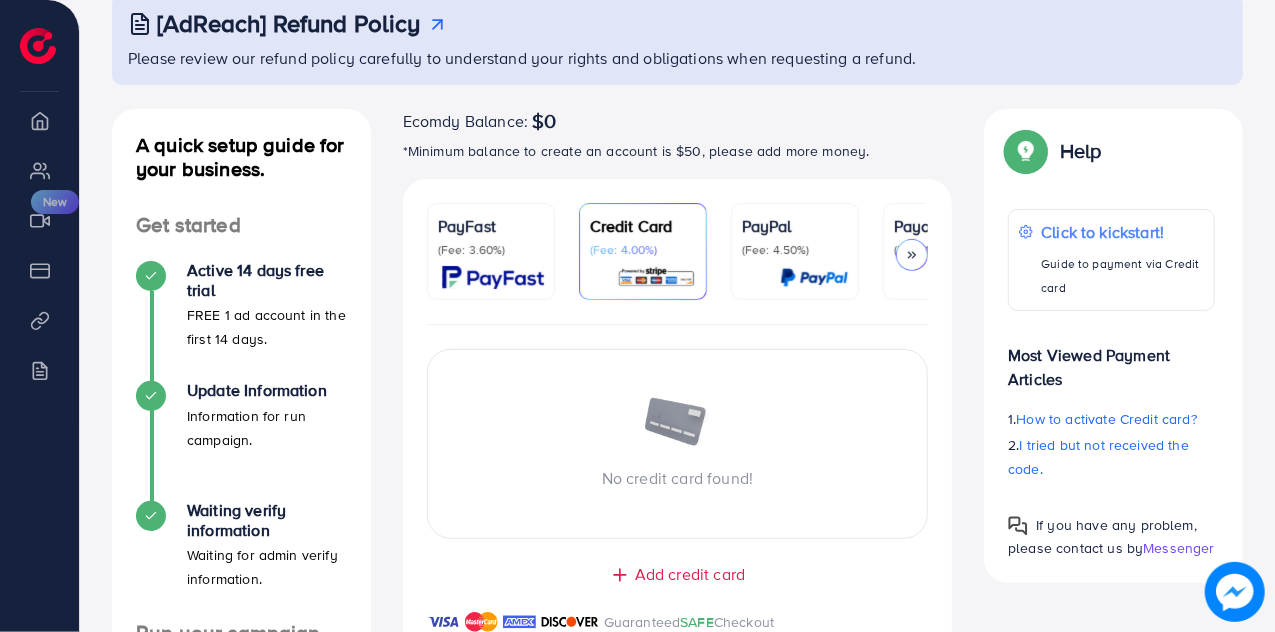 scroll, scrollTop: 400, scrollLeft: 0, axis: vertical 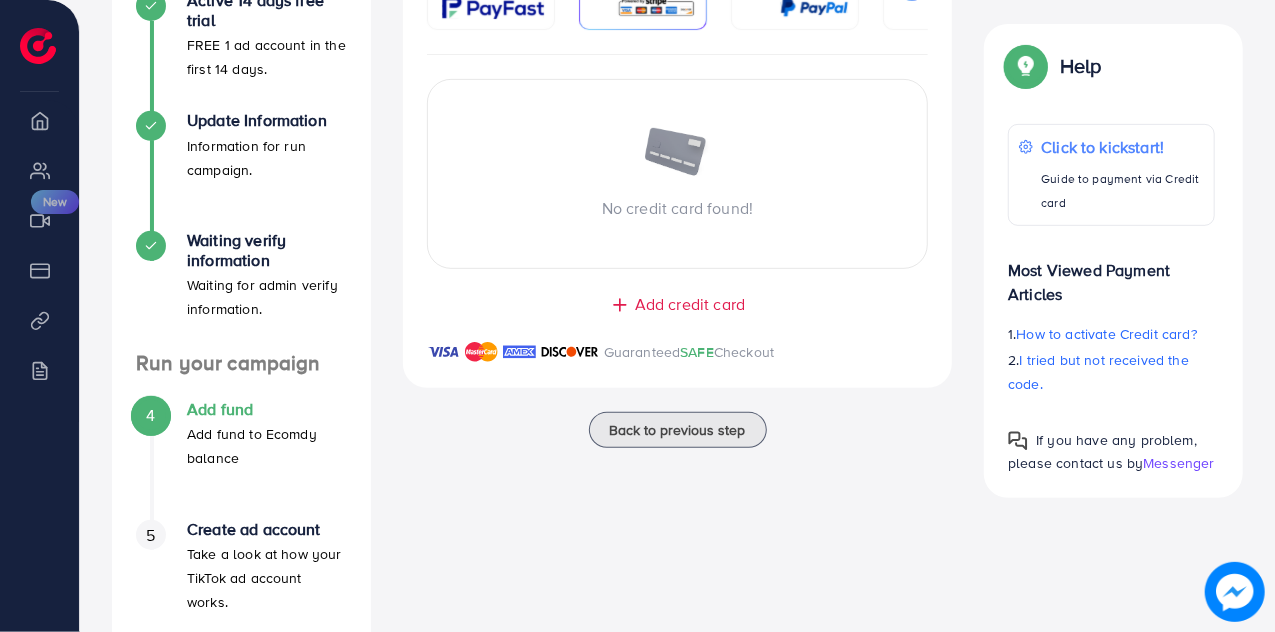 click on "Add credit card" at bounding box center (690, 304) 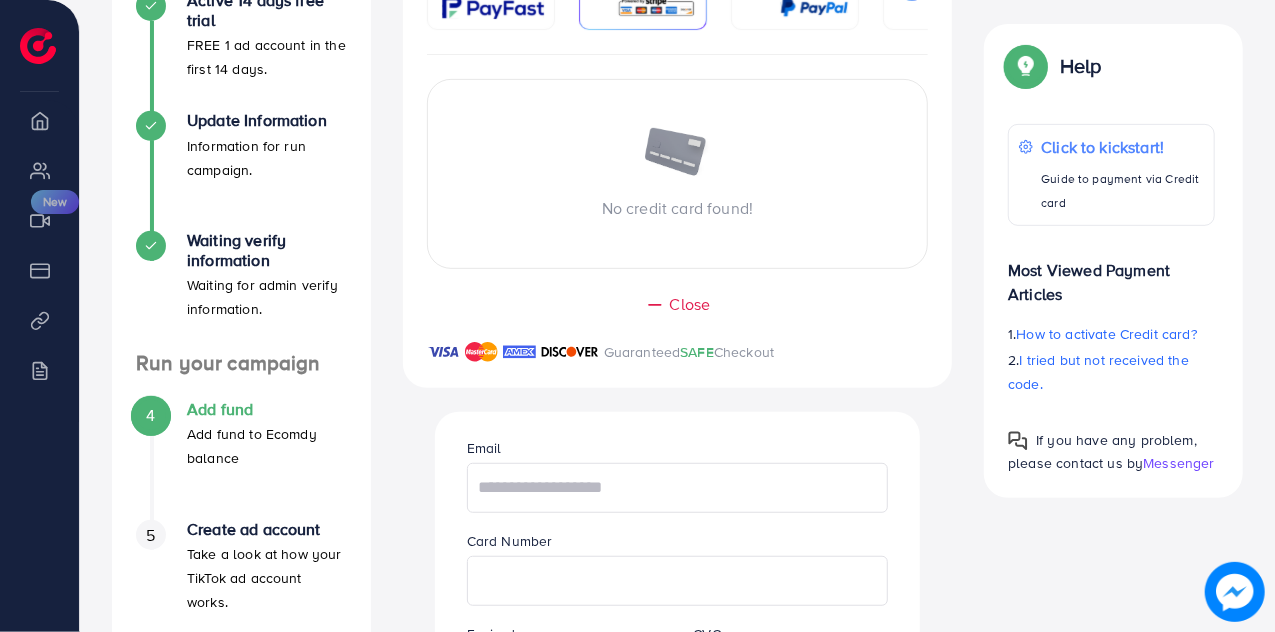scroll, scrollTop: 588, scrollLeft: 0, axis: vertical 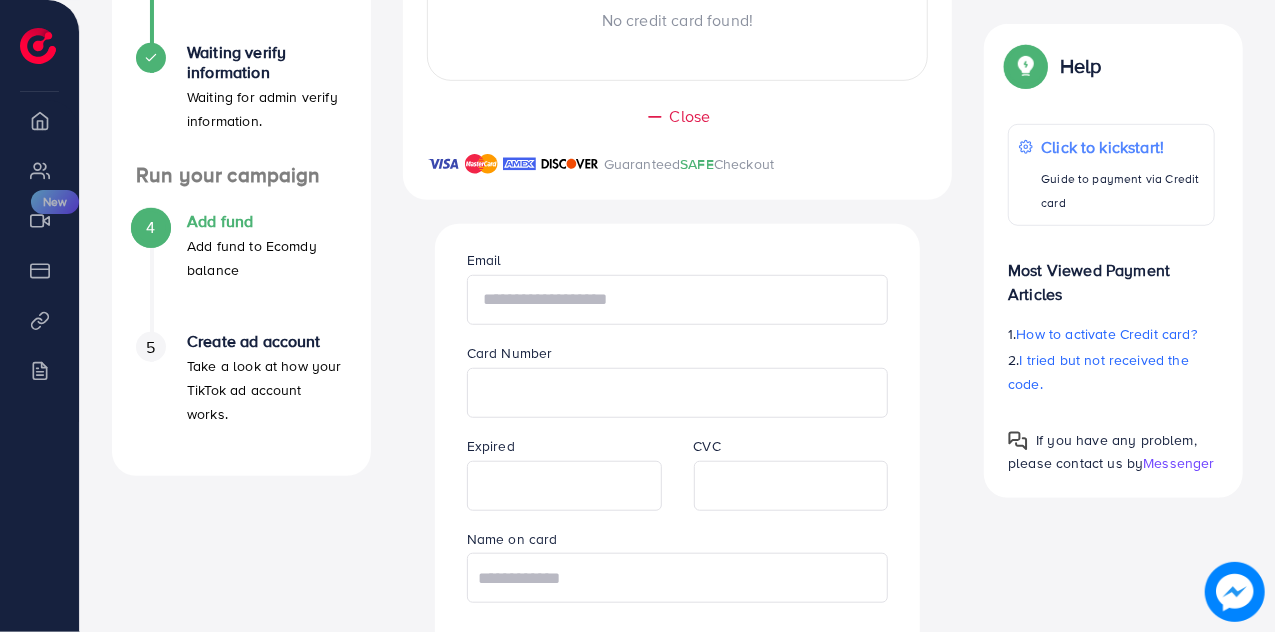 click at bounding box center (678, 300) 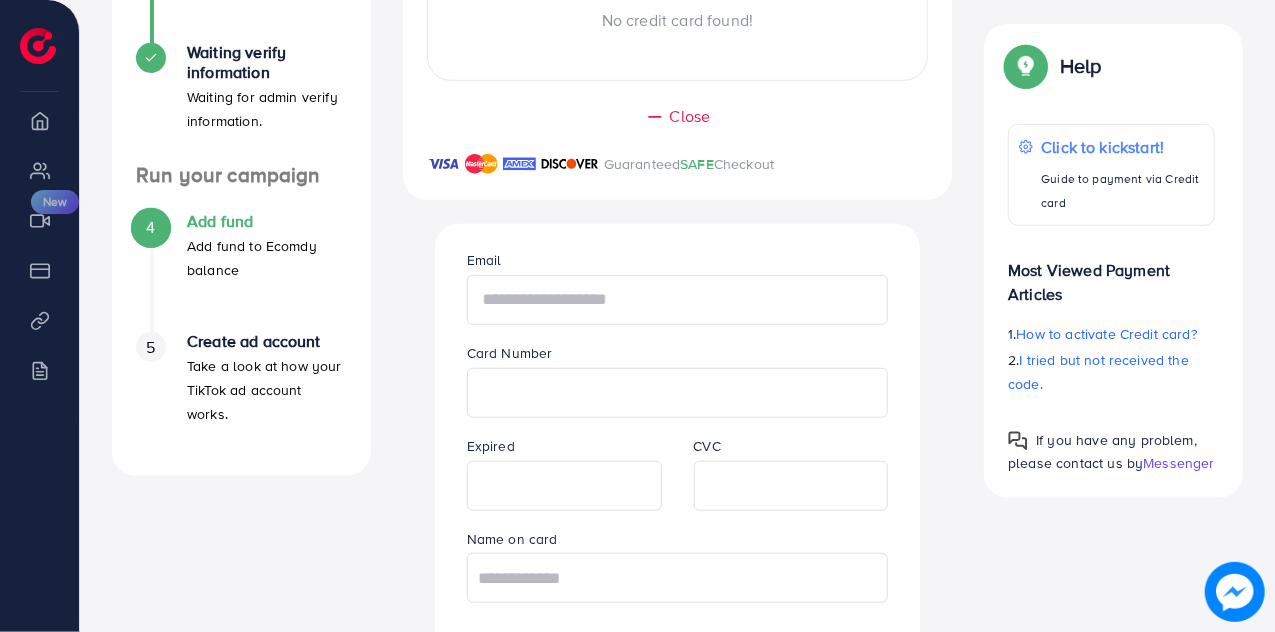 paste on "**********" 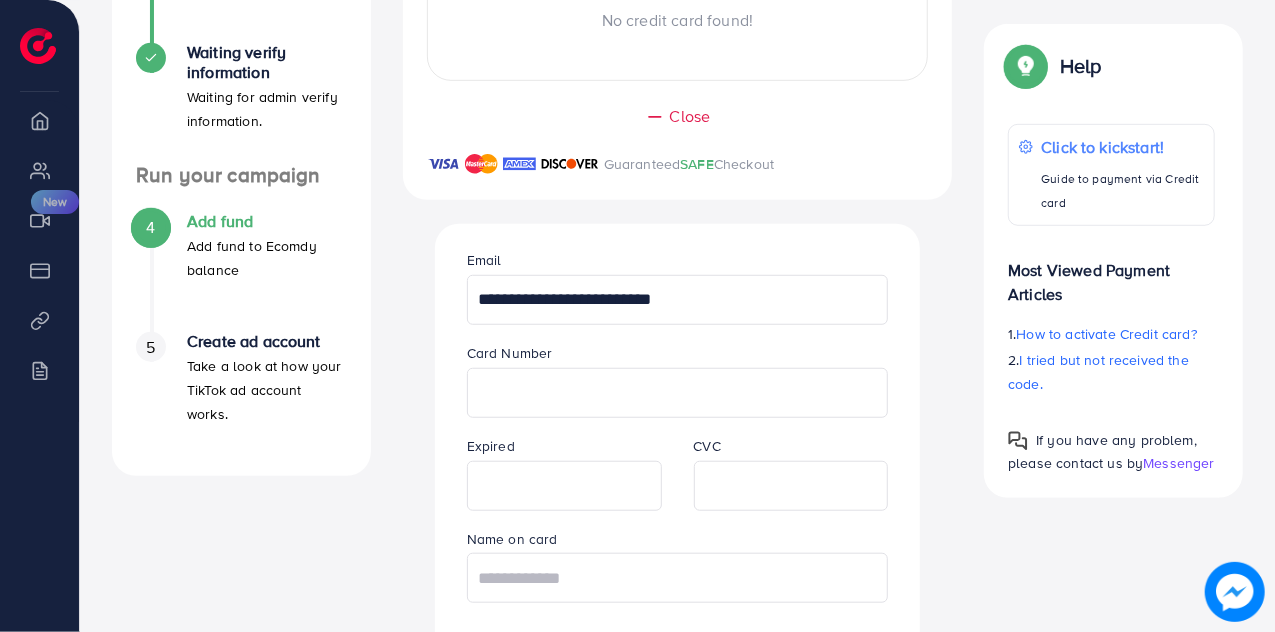scroll, scrollTop: 671, scrollLeft: 0, axis: vertical 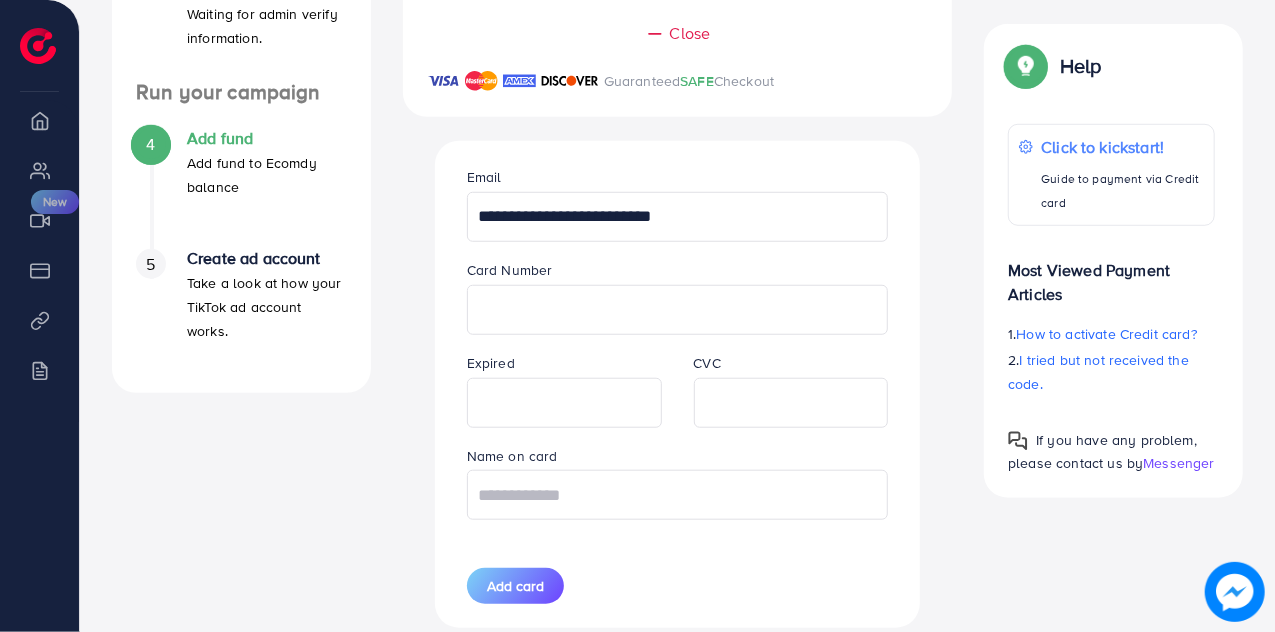 type on "**********" 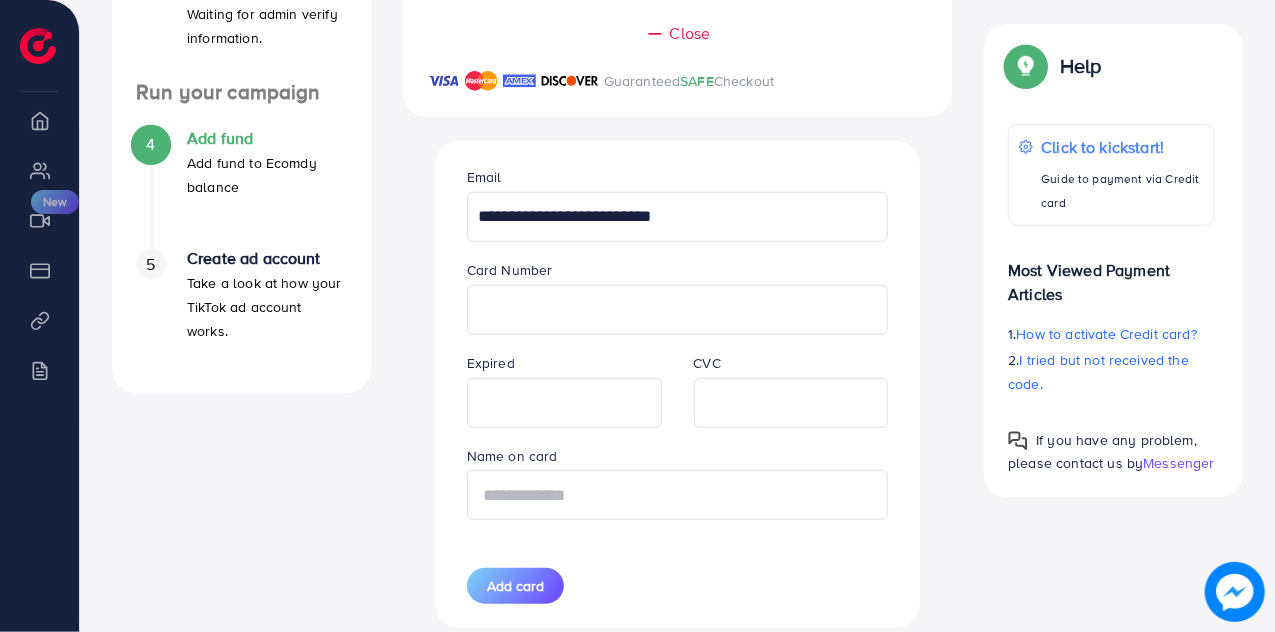 click at bounding box center [678, 495] 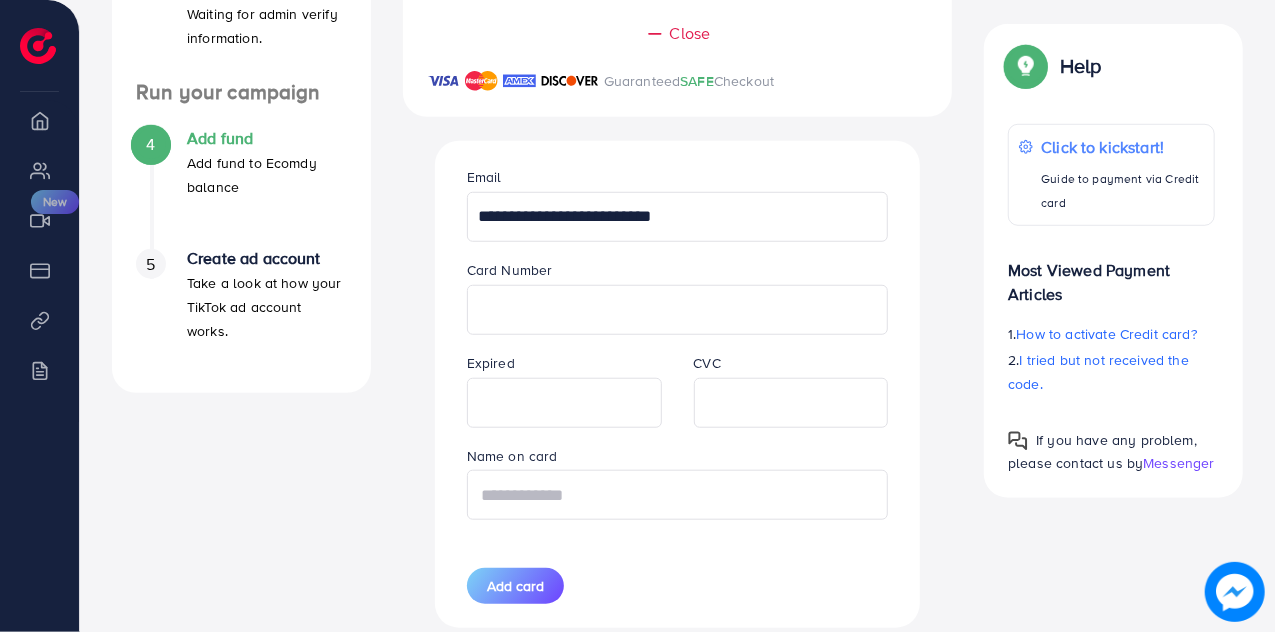paste on "**********" 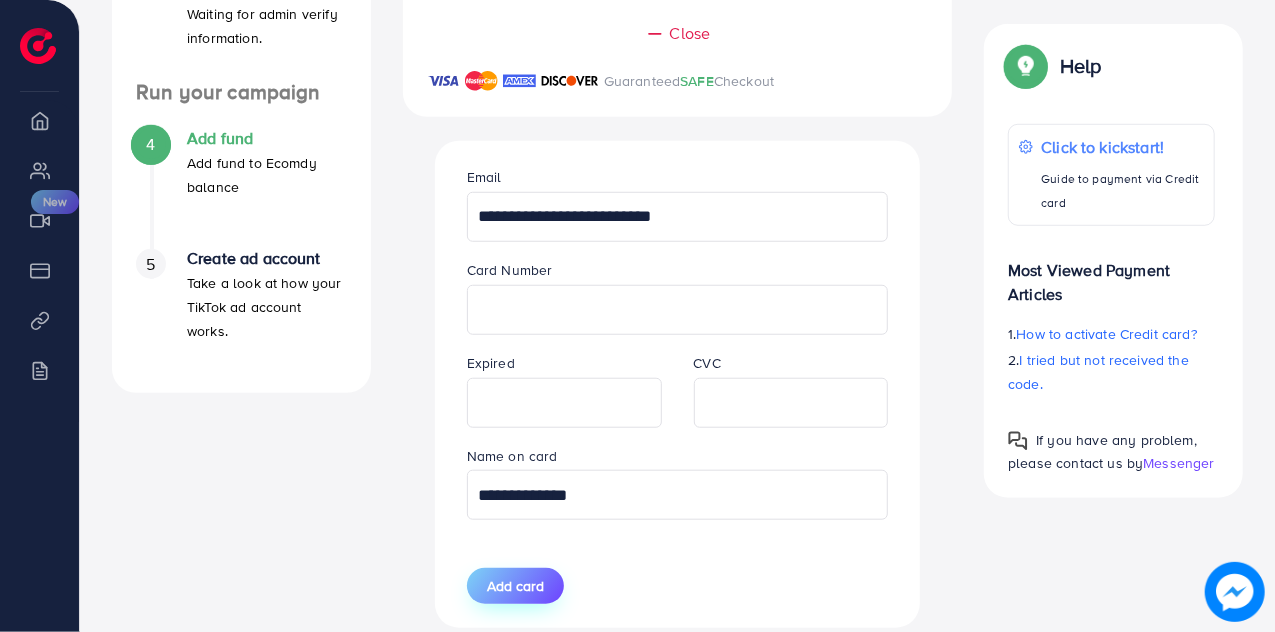 type on "**********" 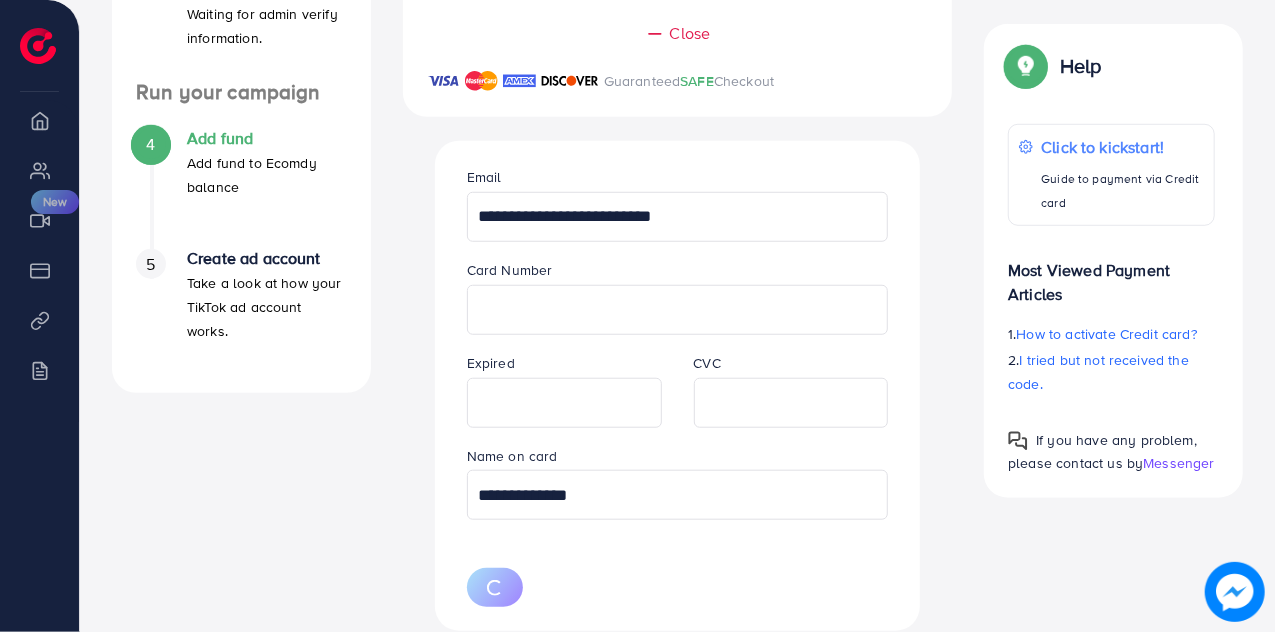 type 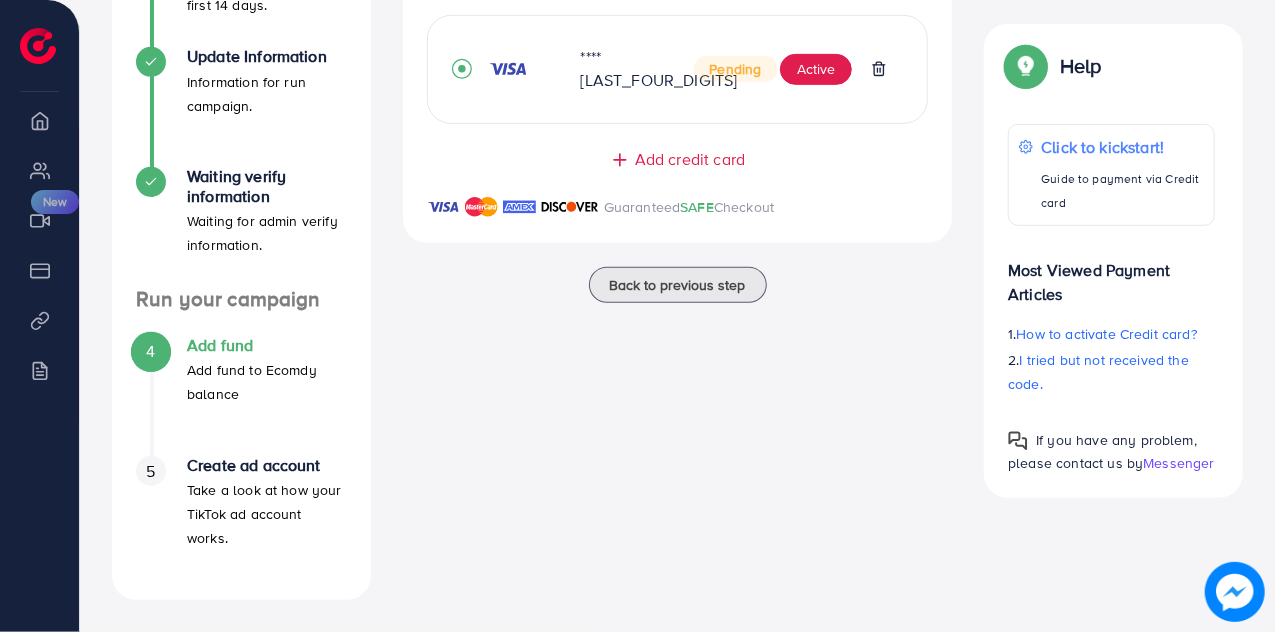 scroll, scrollTop: 304, scrollLeft: 0, axis: vertical 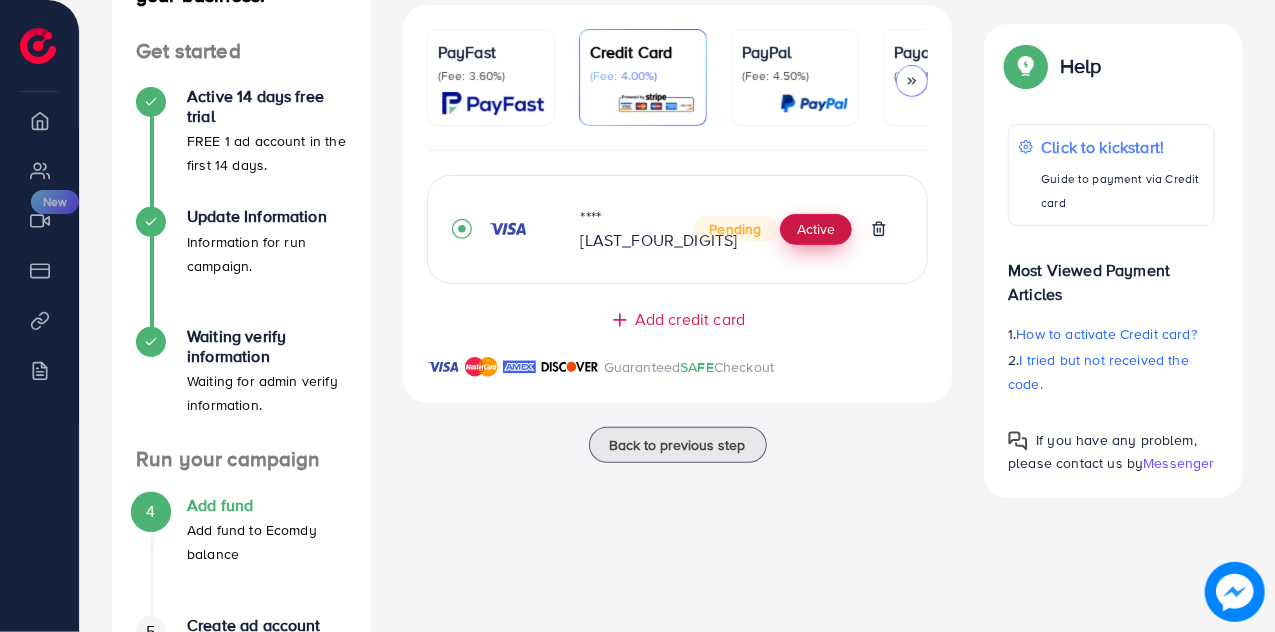 click on "Active" at bounding box center [816, 230] 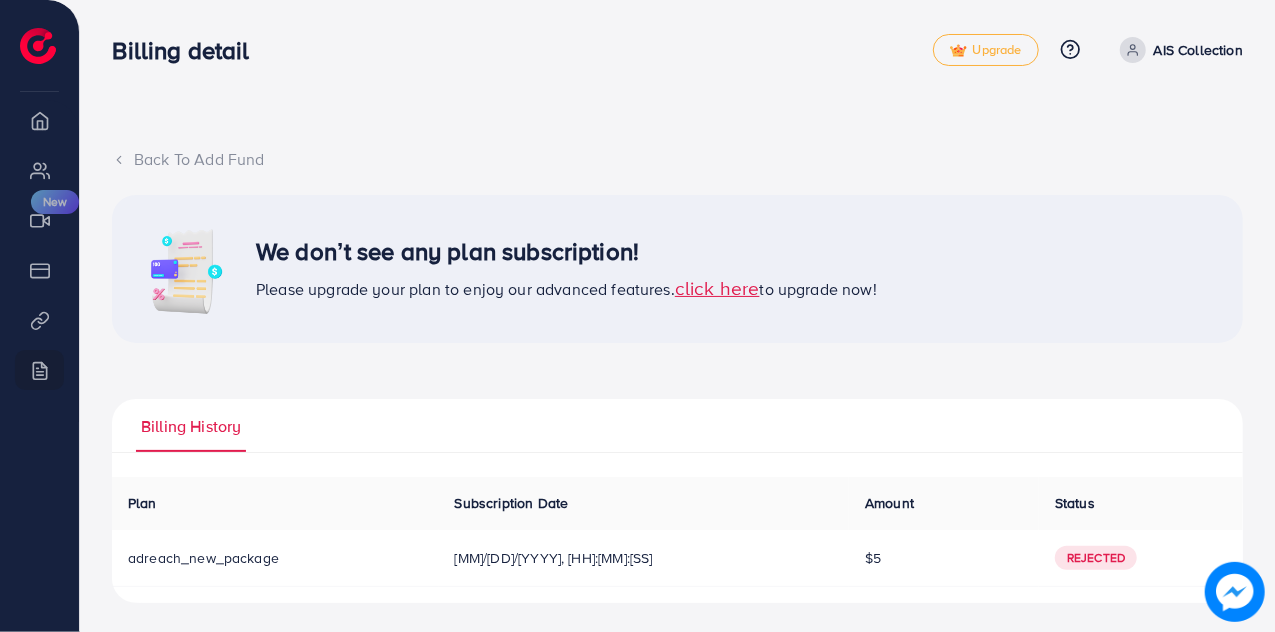 scroll, scrollTop: 2, scrollLeft: 0, axis: vertical 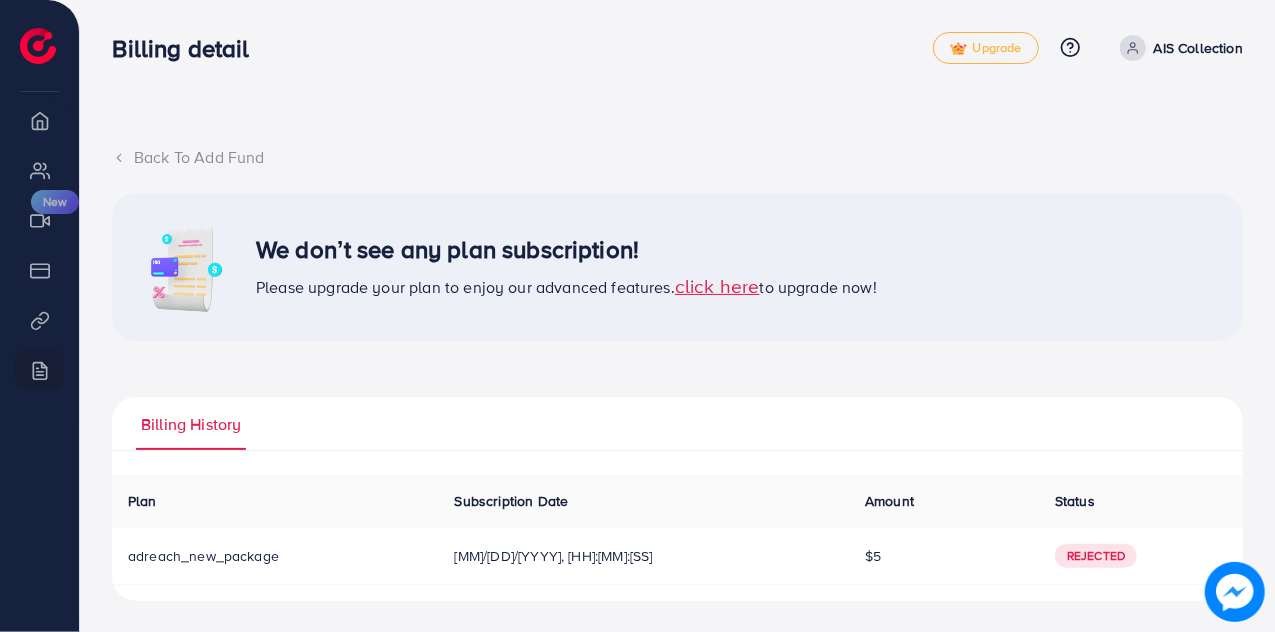 click on "click here" at bounding box center [717, 285] 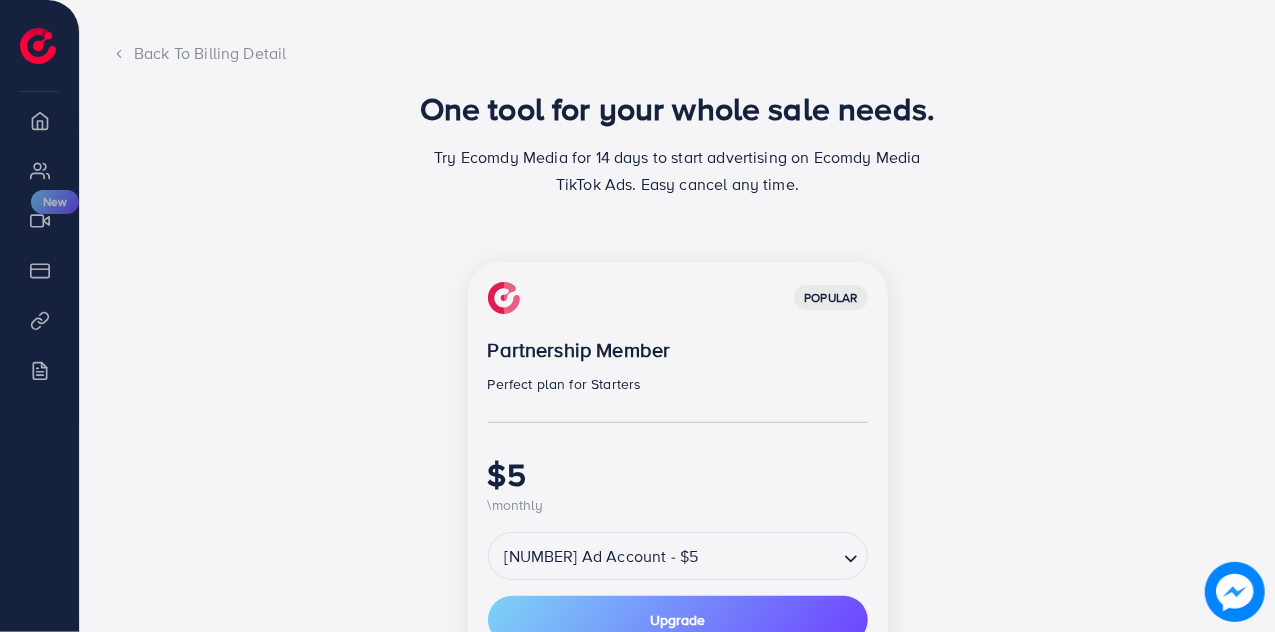 scroll, scrollTop: 334, scrollLeft: 0, axis: vertical 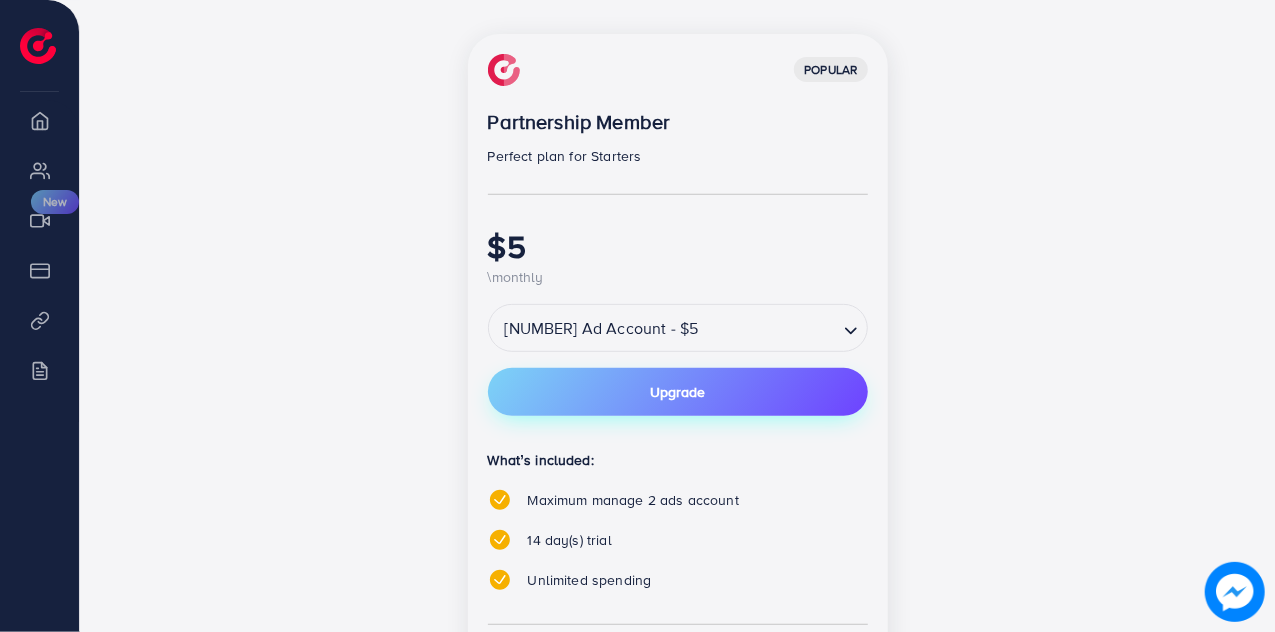 click on "Upgrade" at bounding box center [678, 392] 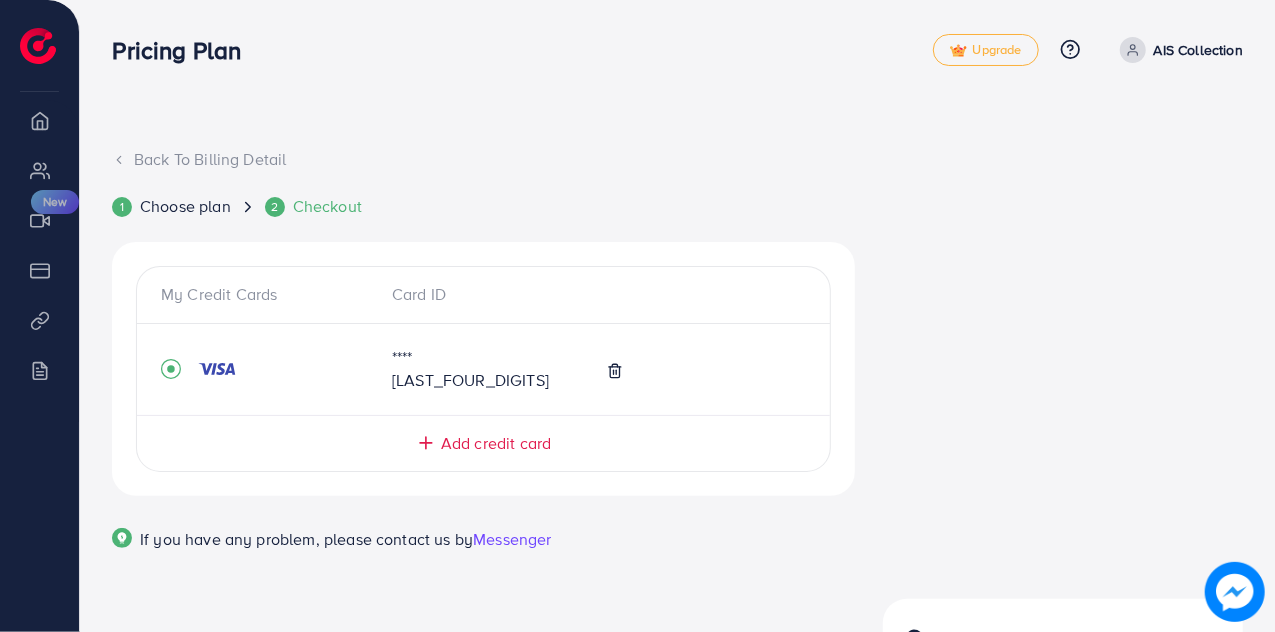 scroll, scrollTop: 95, scrollLeft: 0, axis: vertical 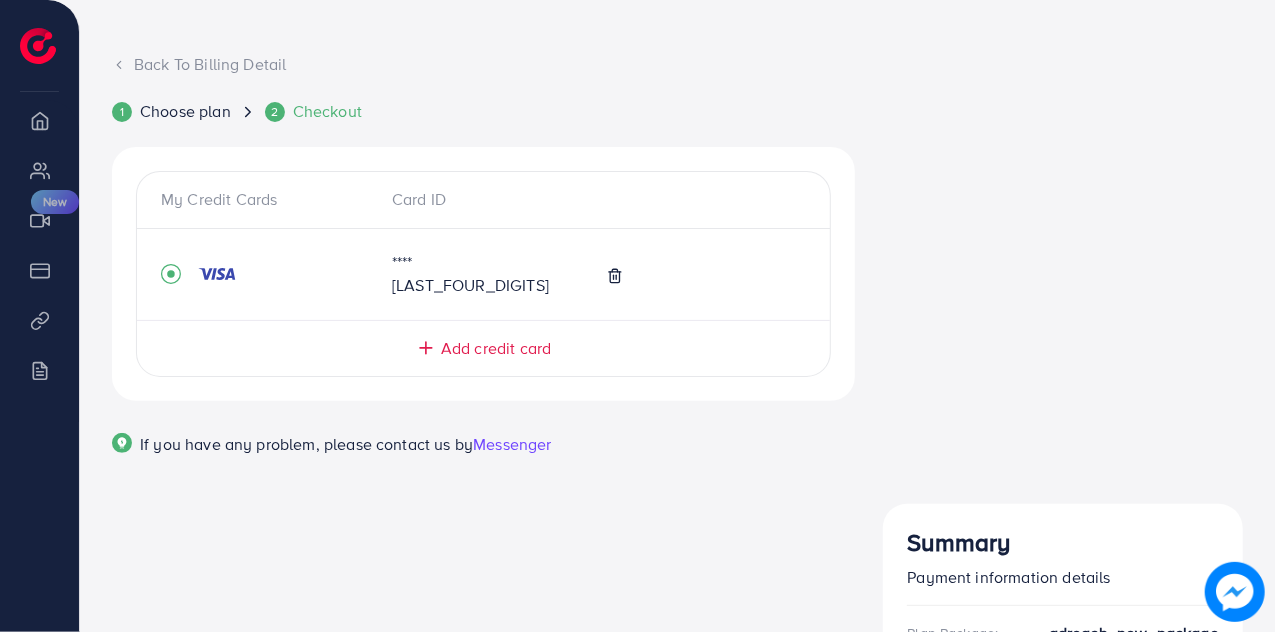 click on "Start Plan" at bounding box center (1063, 827) 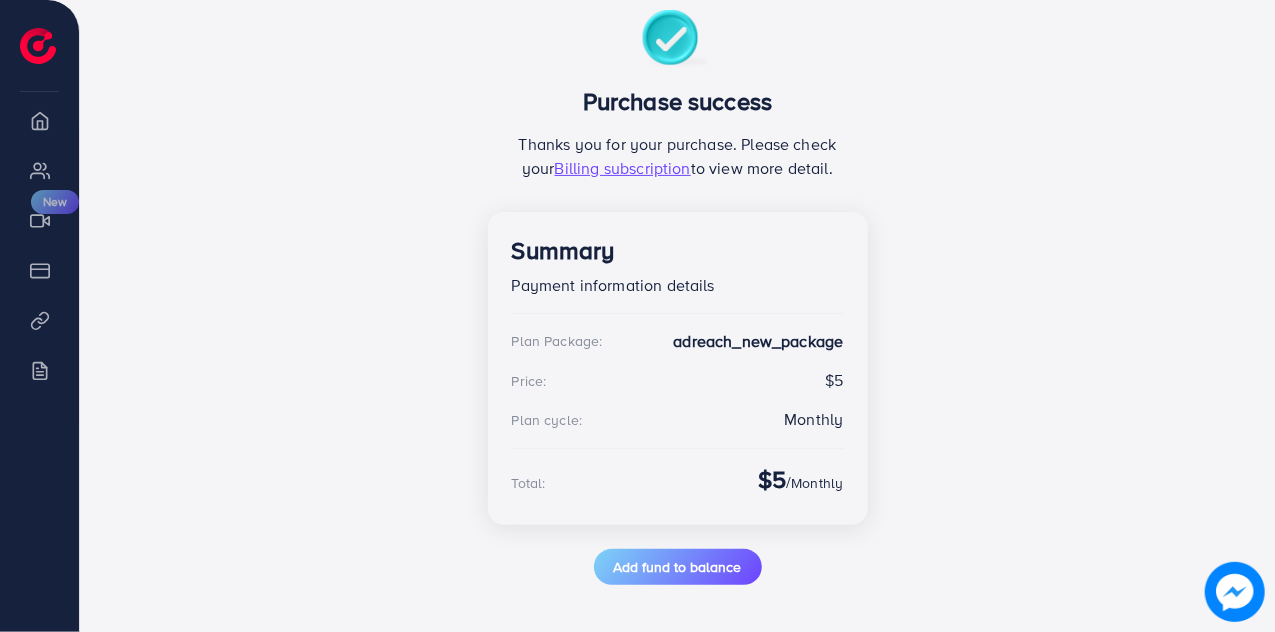 scroll, scrollTop: 0, scrollLeft: 0, axis: both 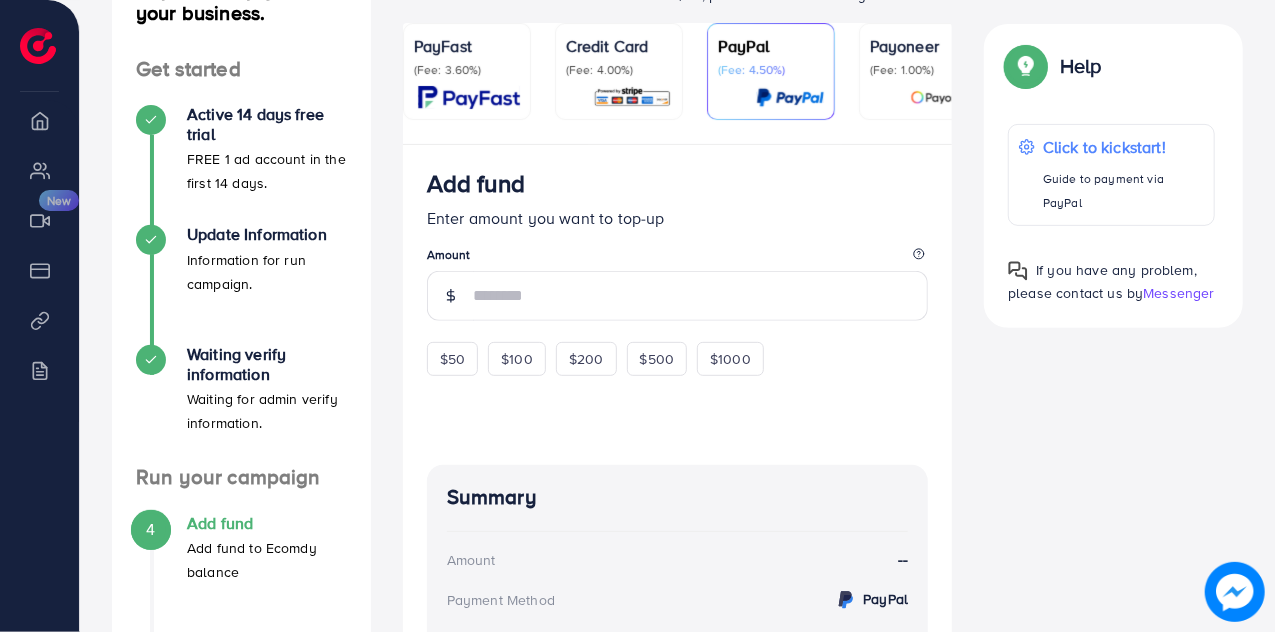 click at bounding box center (632, 97) 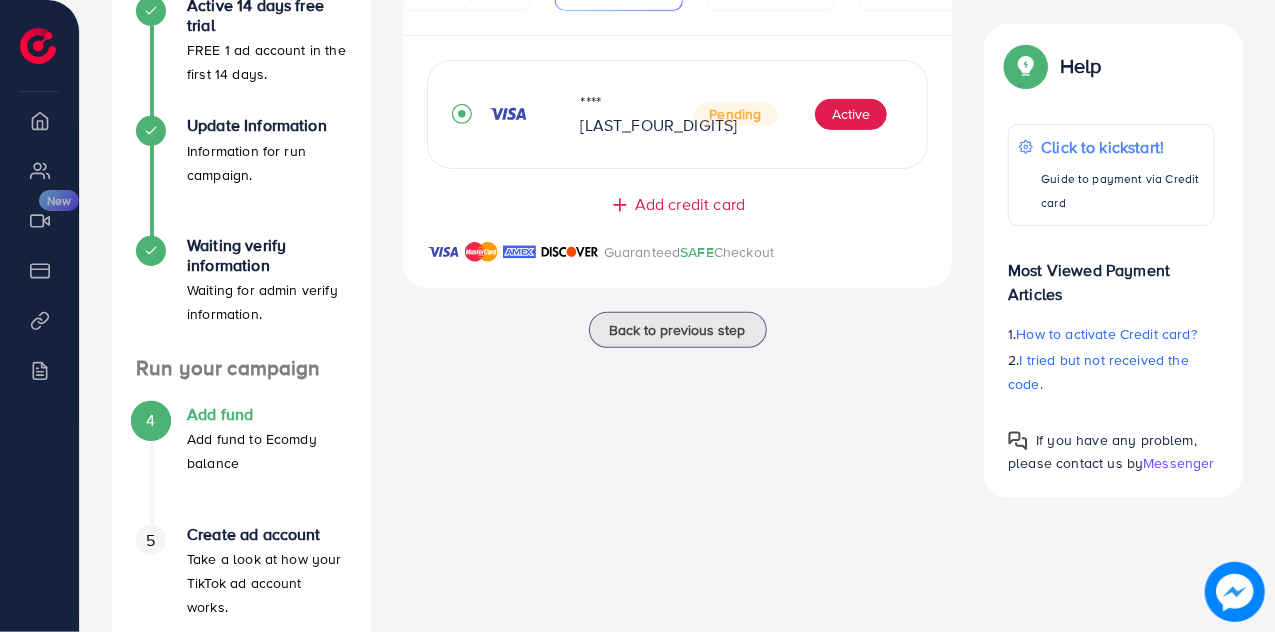 scroll, scrollTop: 401, scrollLeft: 0, axis: vertical 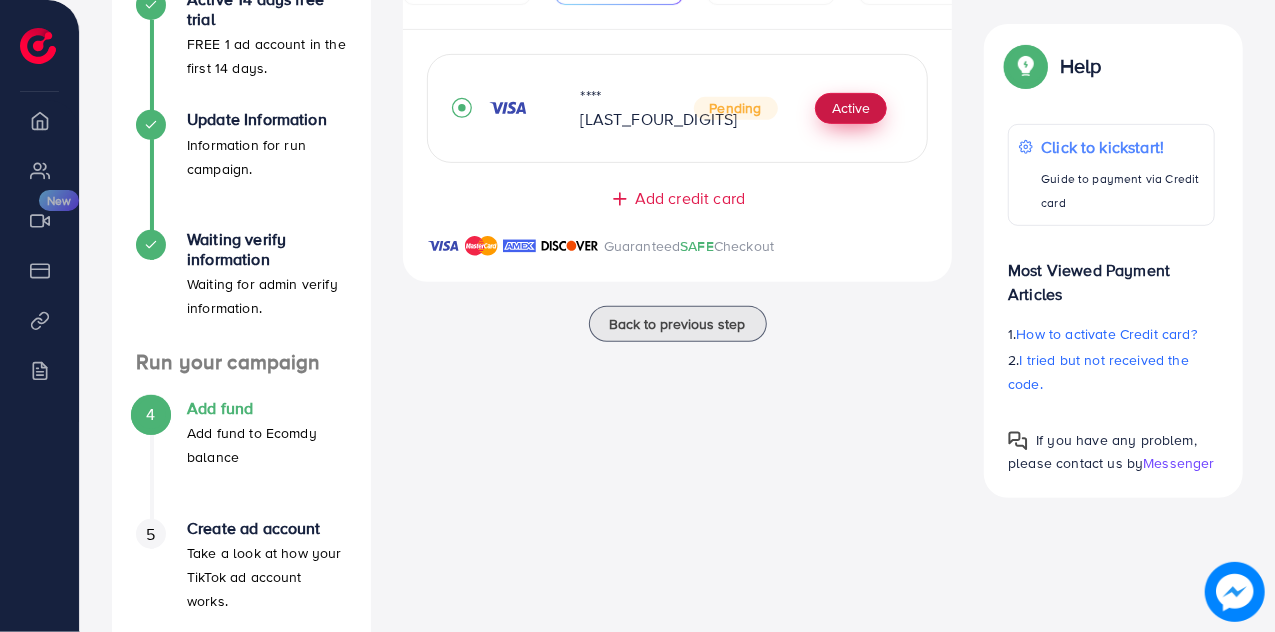 click on "Active" at bounding box center [851, 109] 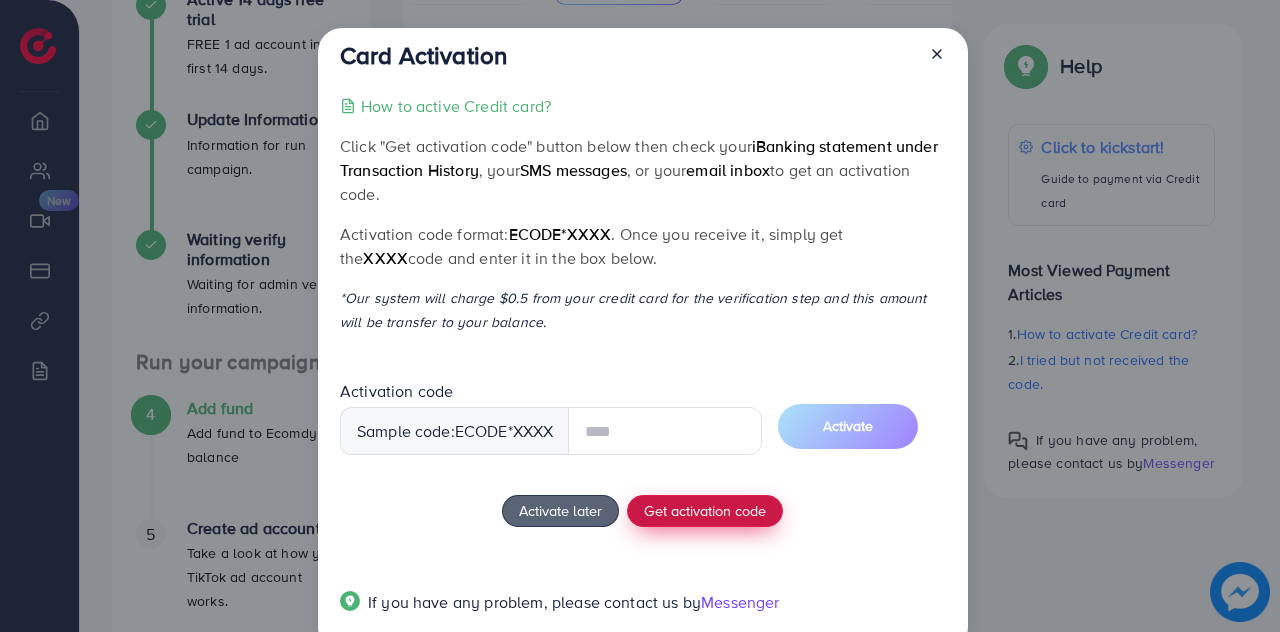 click on "How to active Credit card?   Click "Get activation code" button below then check your  iBanking statement under Transaction History , your  SMS messages , or your  email inbox  to get an activation code.   Activation code format:  ecode*[FOUR_DIGITS] . Once you receive it, simply get the  [FOUR_DIGITS]  code and enter it in the box below.   *Our system will charge $0.5 from your credit card for the verification step and this amount will be transfer to your balance.   Activation code   Sample code:  ecode *[FOUR_DIGITS]   Activate   Activate later   Get activation code   If you have any problem, please contact us by   Messenger" at bounding box center (642, 366) 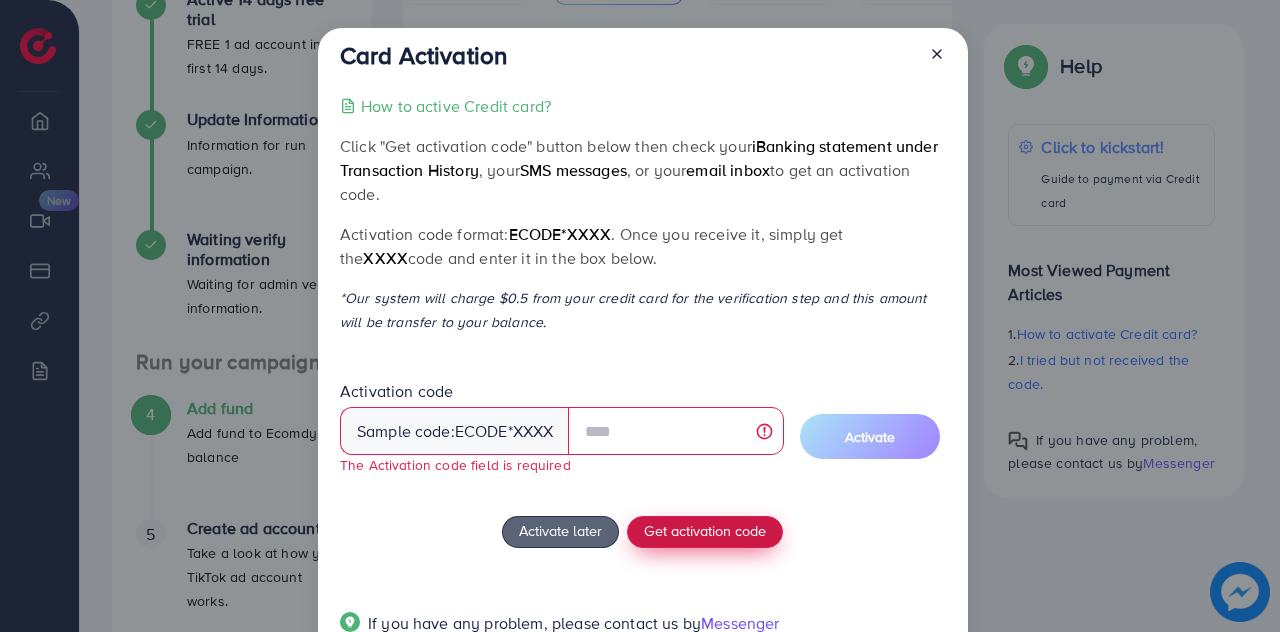 click on "Get activation code" at bounding box center (705, 530) 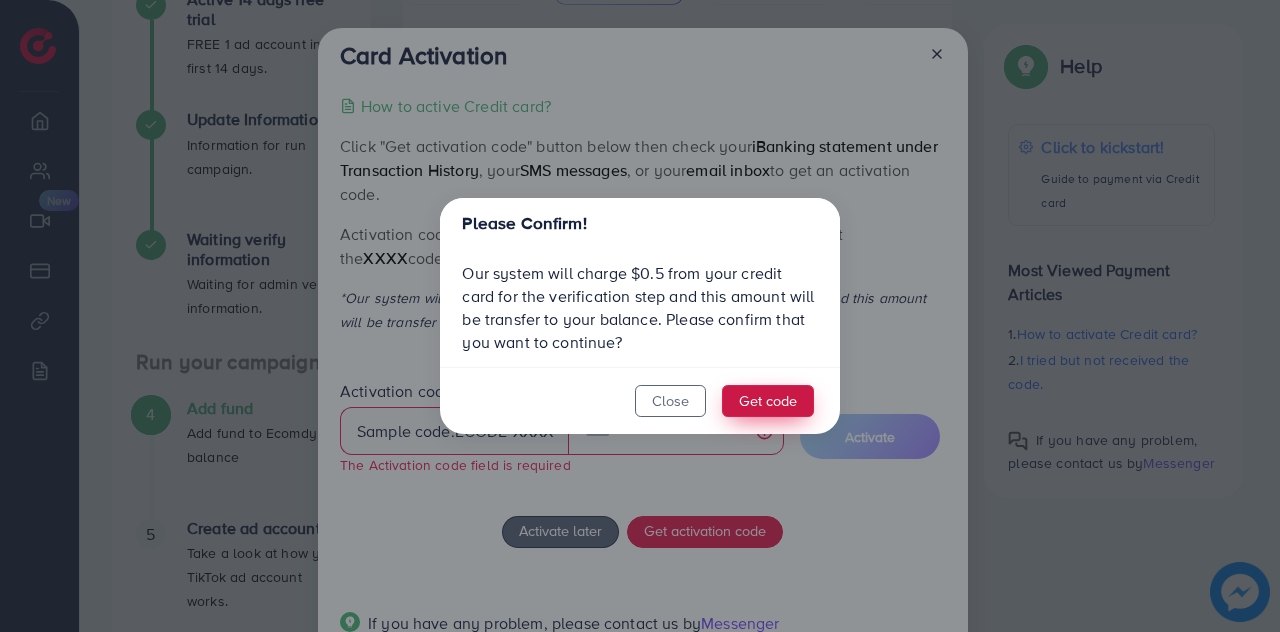 click on "Get code" at bounding box center (768, 401) 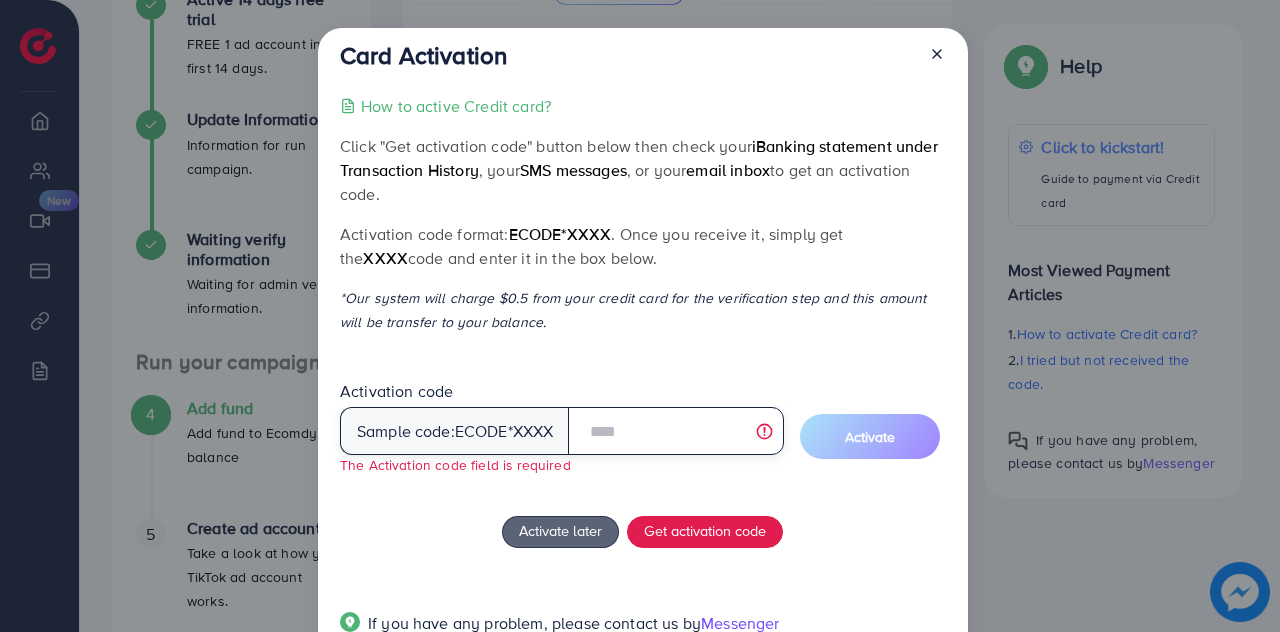 click at bounding box center [675, 431] 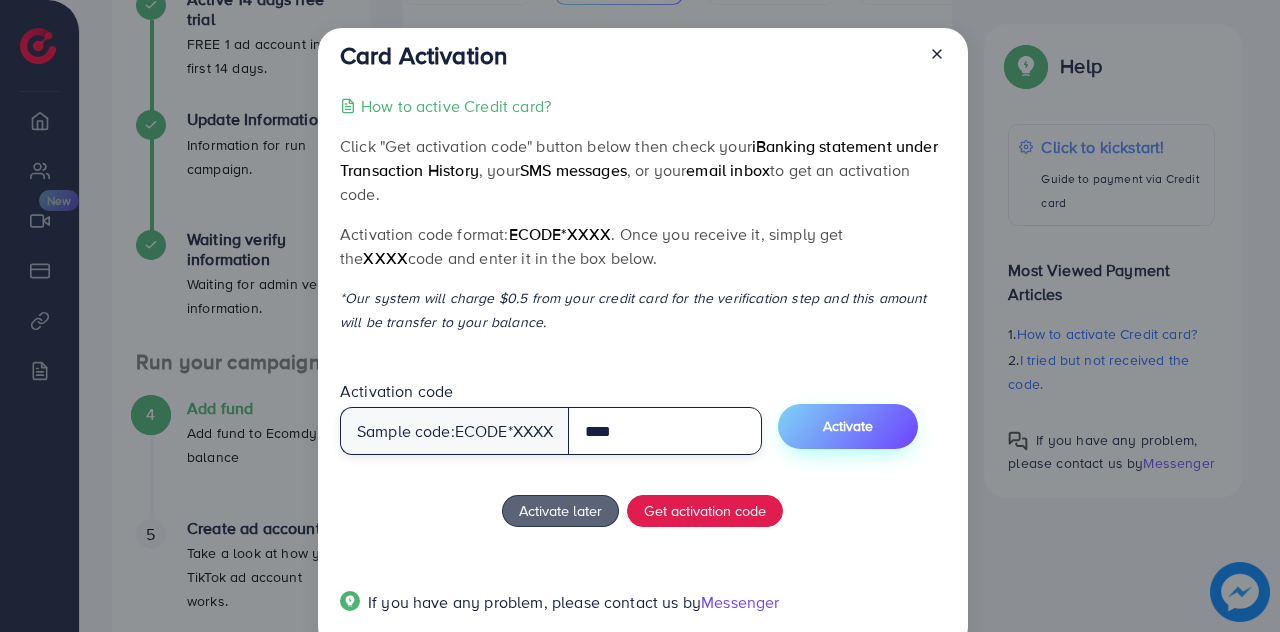 type on "****" 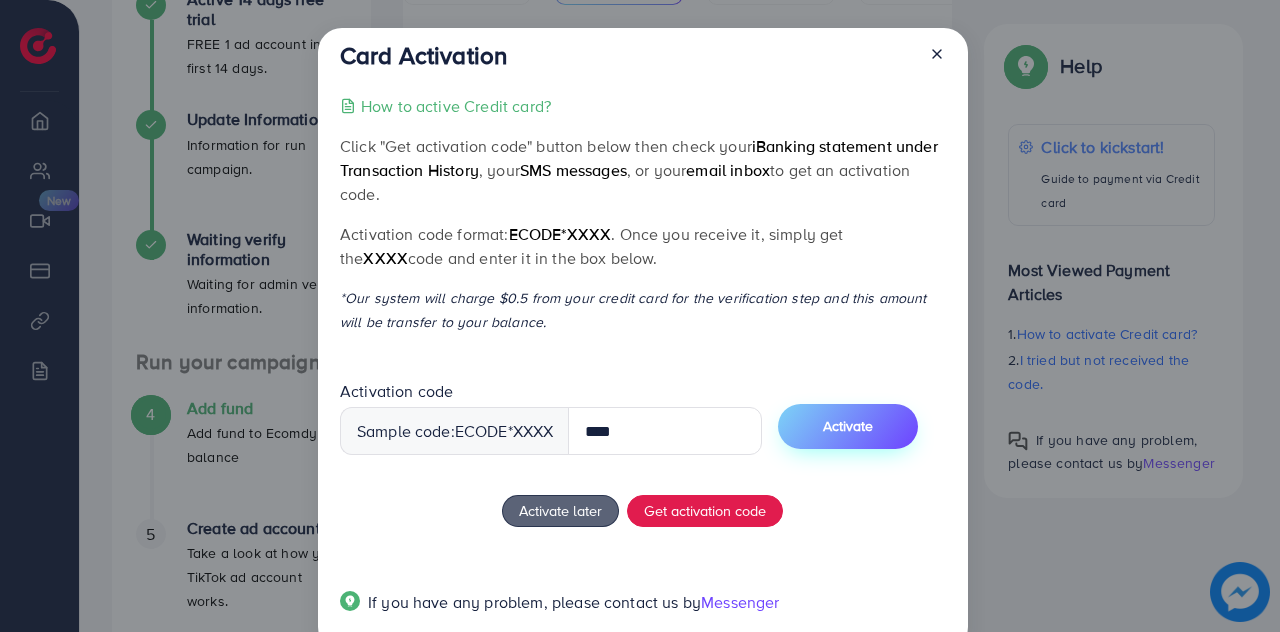 click on "Activate" at bounding box center (848, 426) 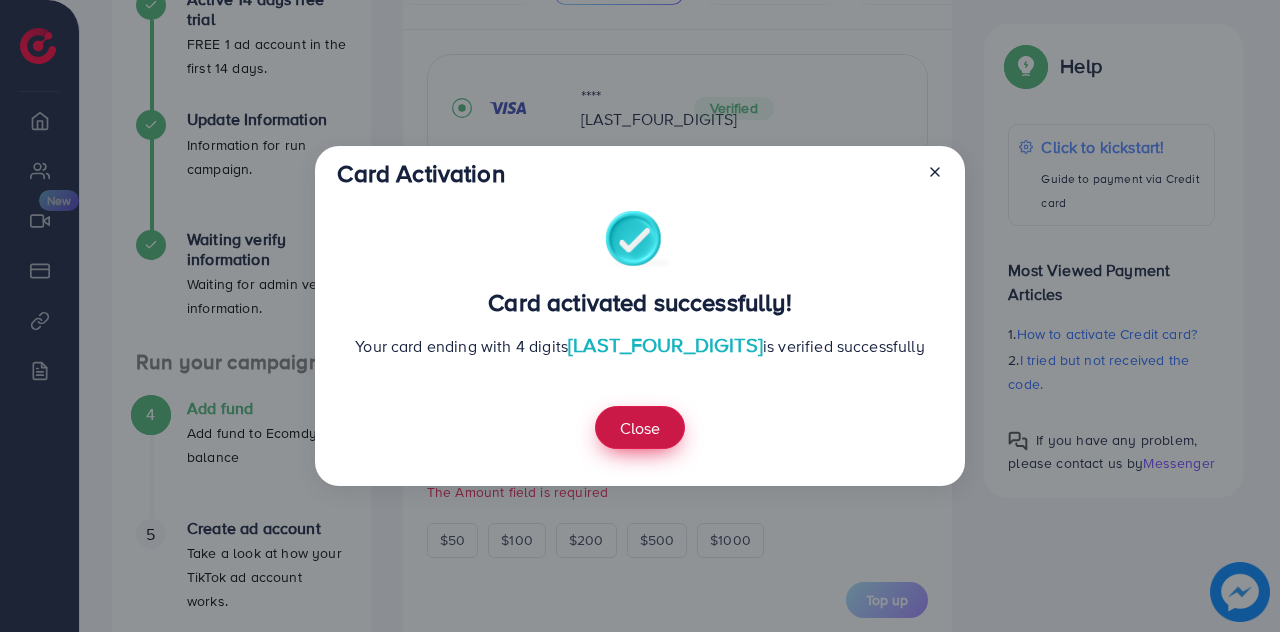click on "Close" at bounding box center (640, 427) 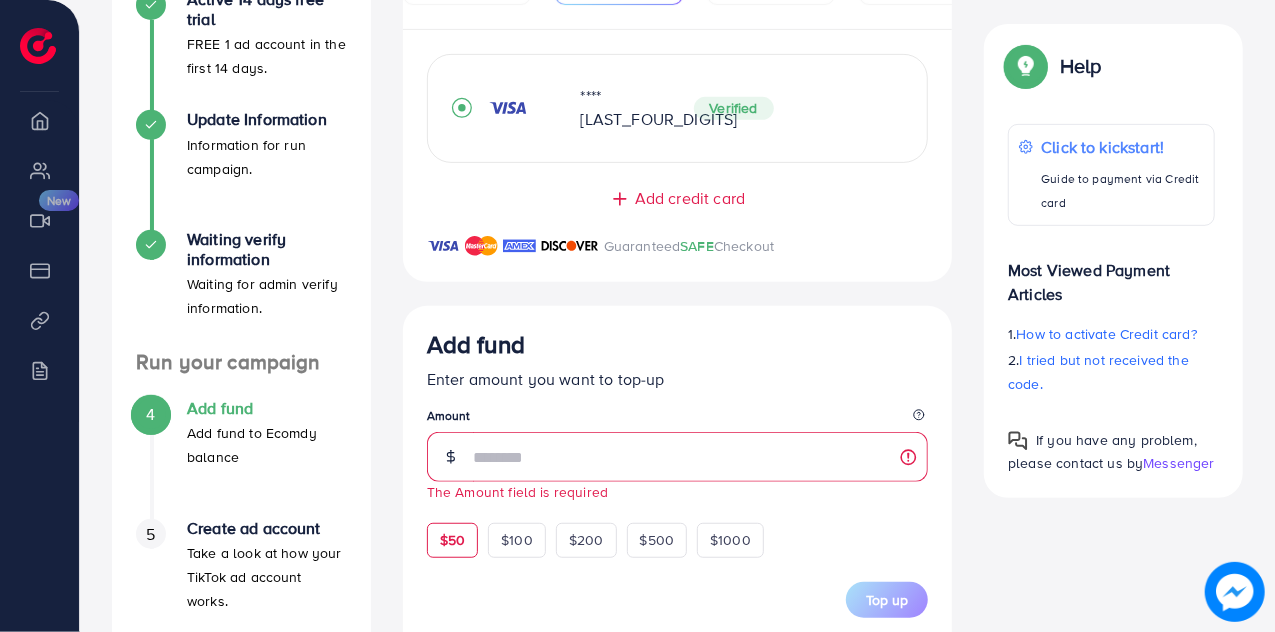 click on "$50" at bounding box center (452, 540) 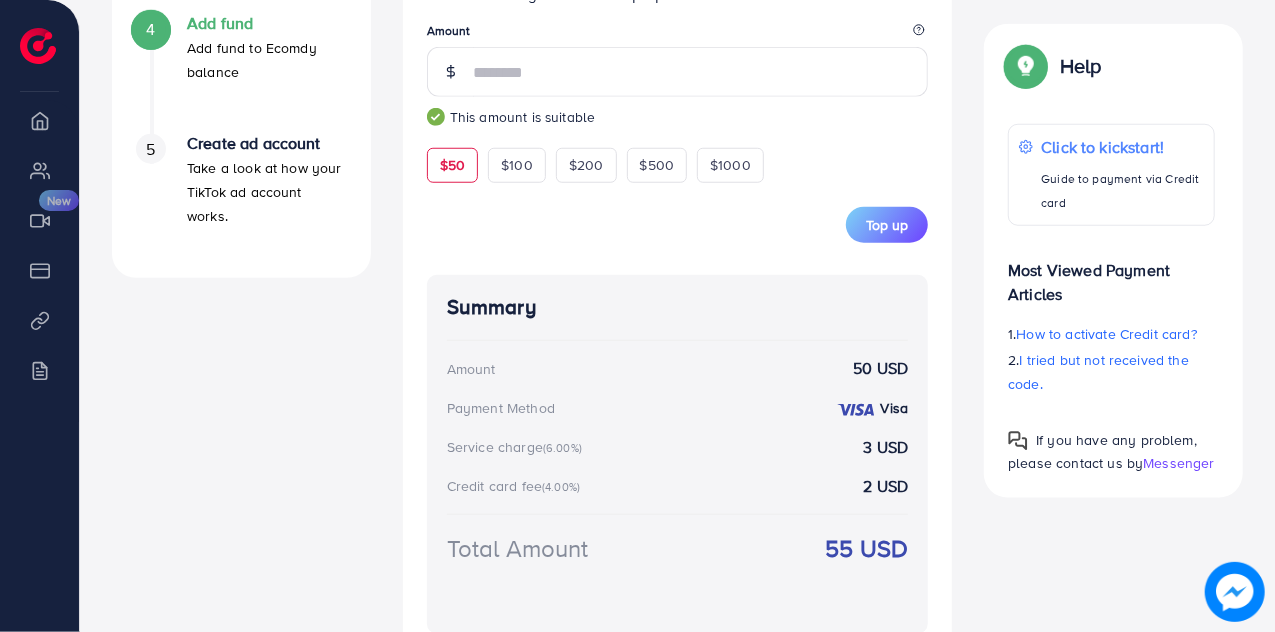 scroll, scrollTop: 882, scrollLeft: 0, axis: vertical 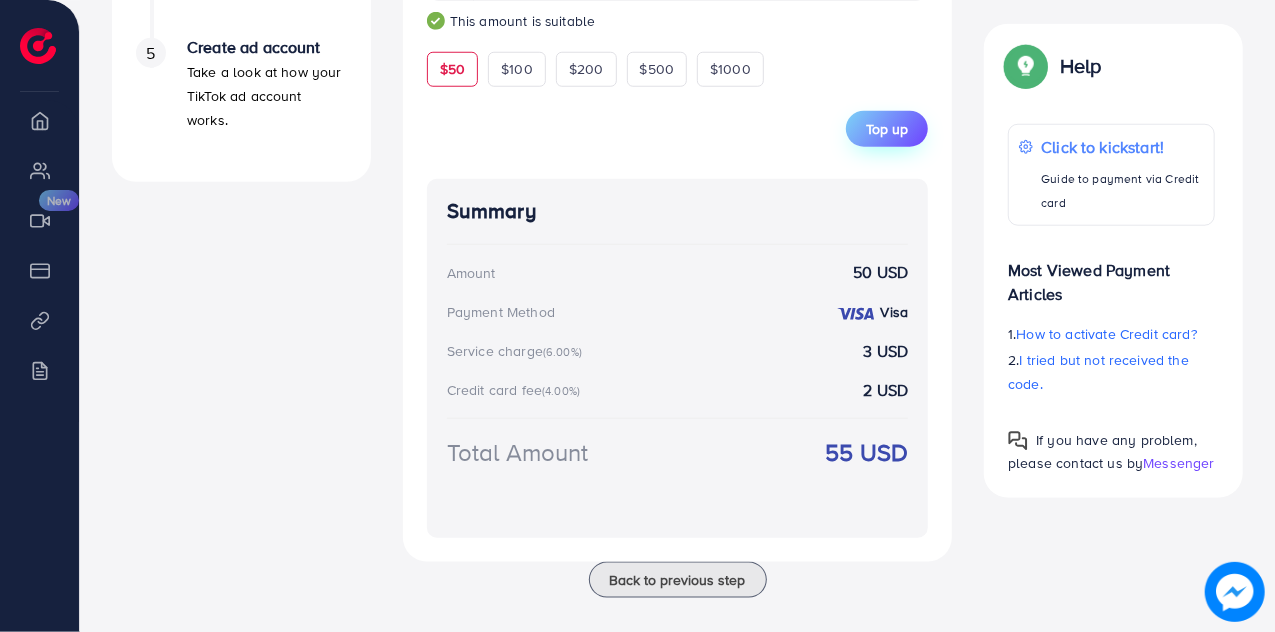 drag, startPoint x: 880, startPoint y: 127, endPoint x: 900, endPoint y: 117, distance: 22.36068 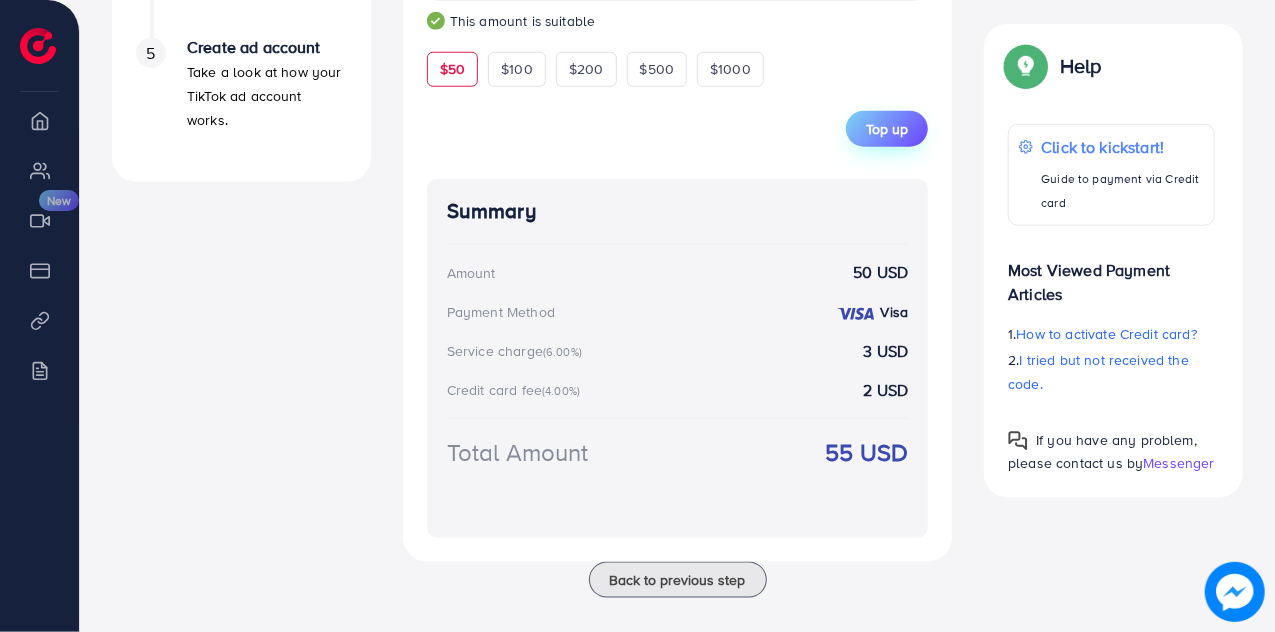 click on "Top up" at bounding box center [887, 129] 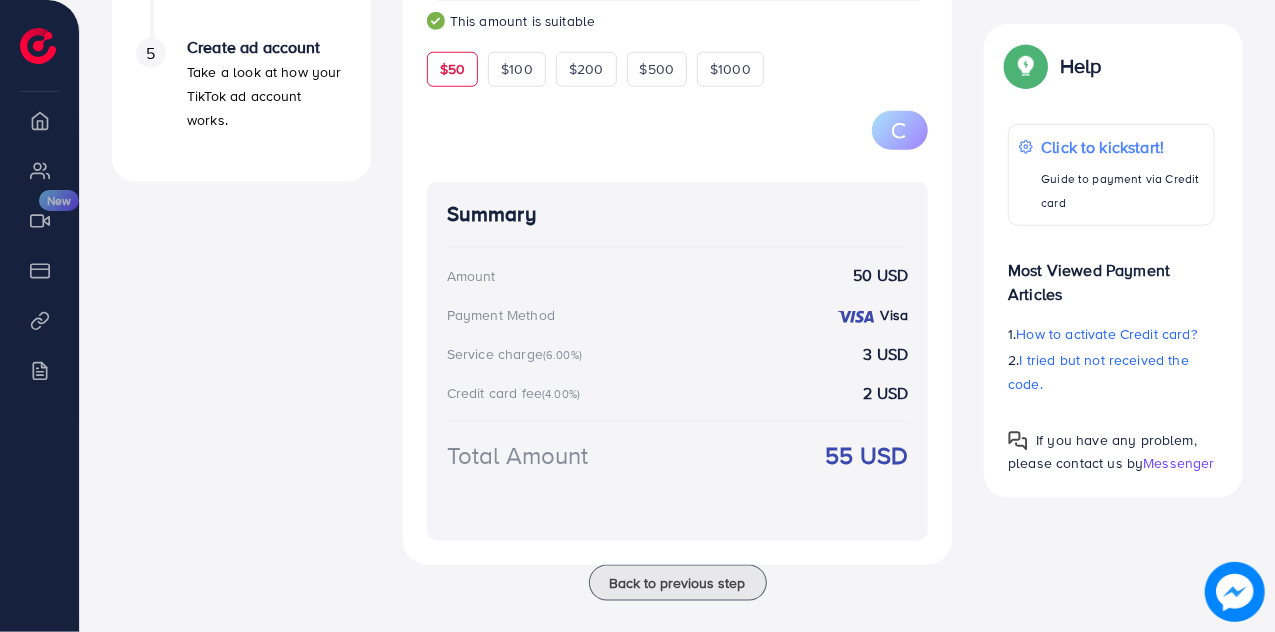 click on "Summary" at bounding box center (678, 214) 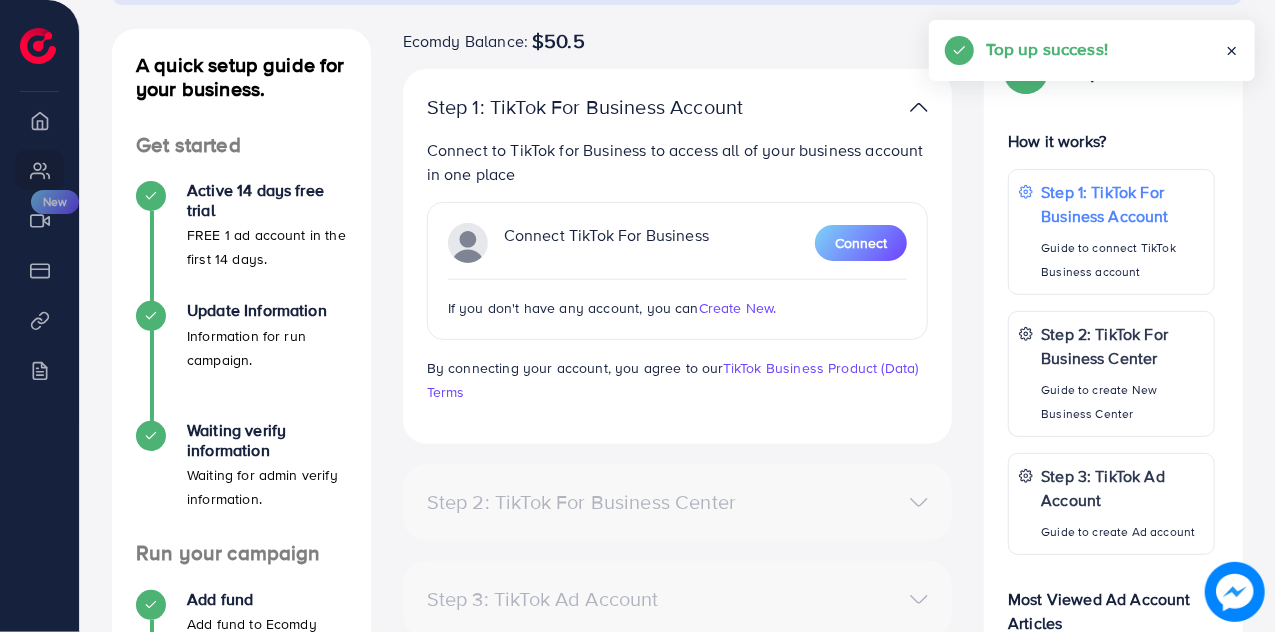 scroll, scrollTop: 246, scrollLeft: 0, axis: vertical 